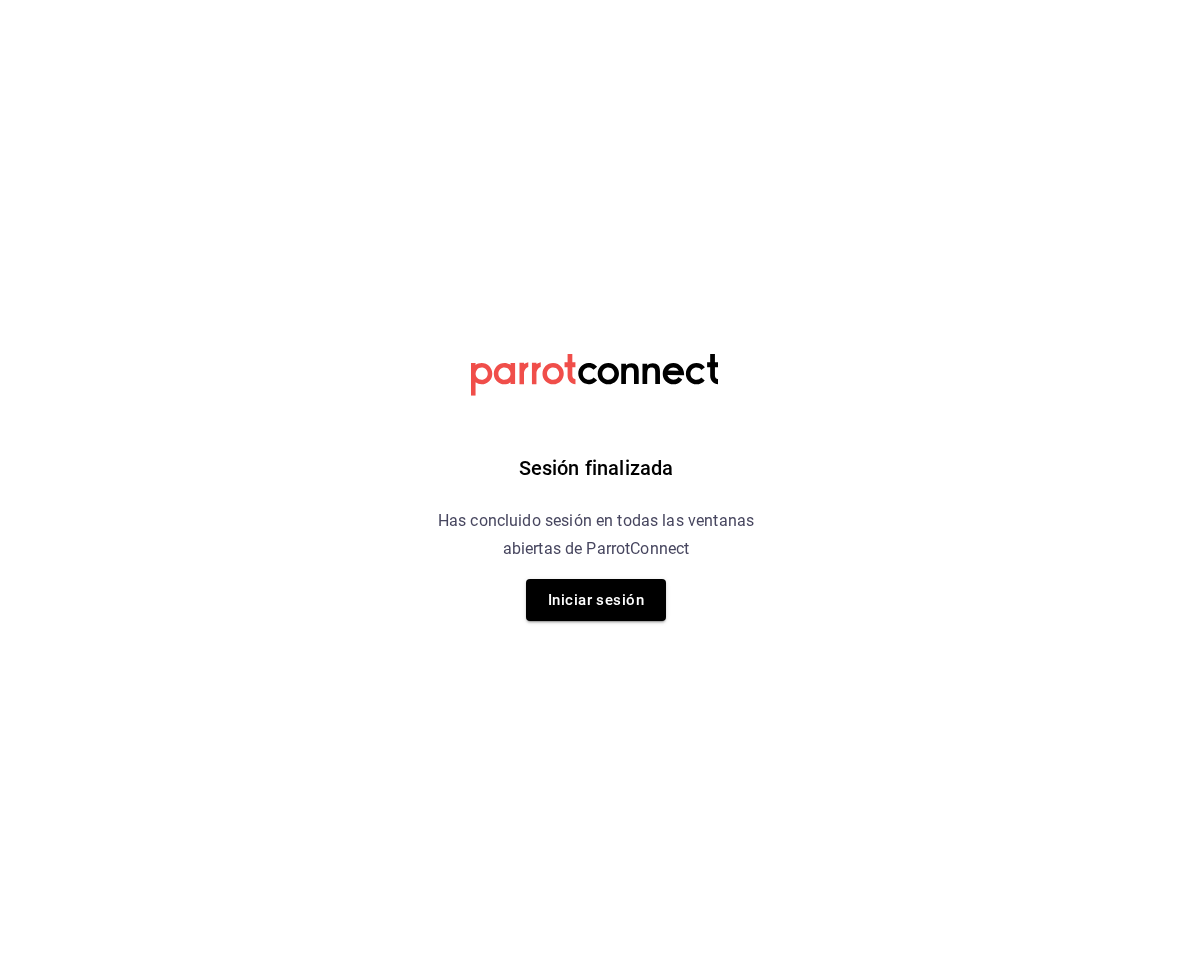 scroll, scrollTop: 0, scrollLeft: 0, axis: both 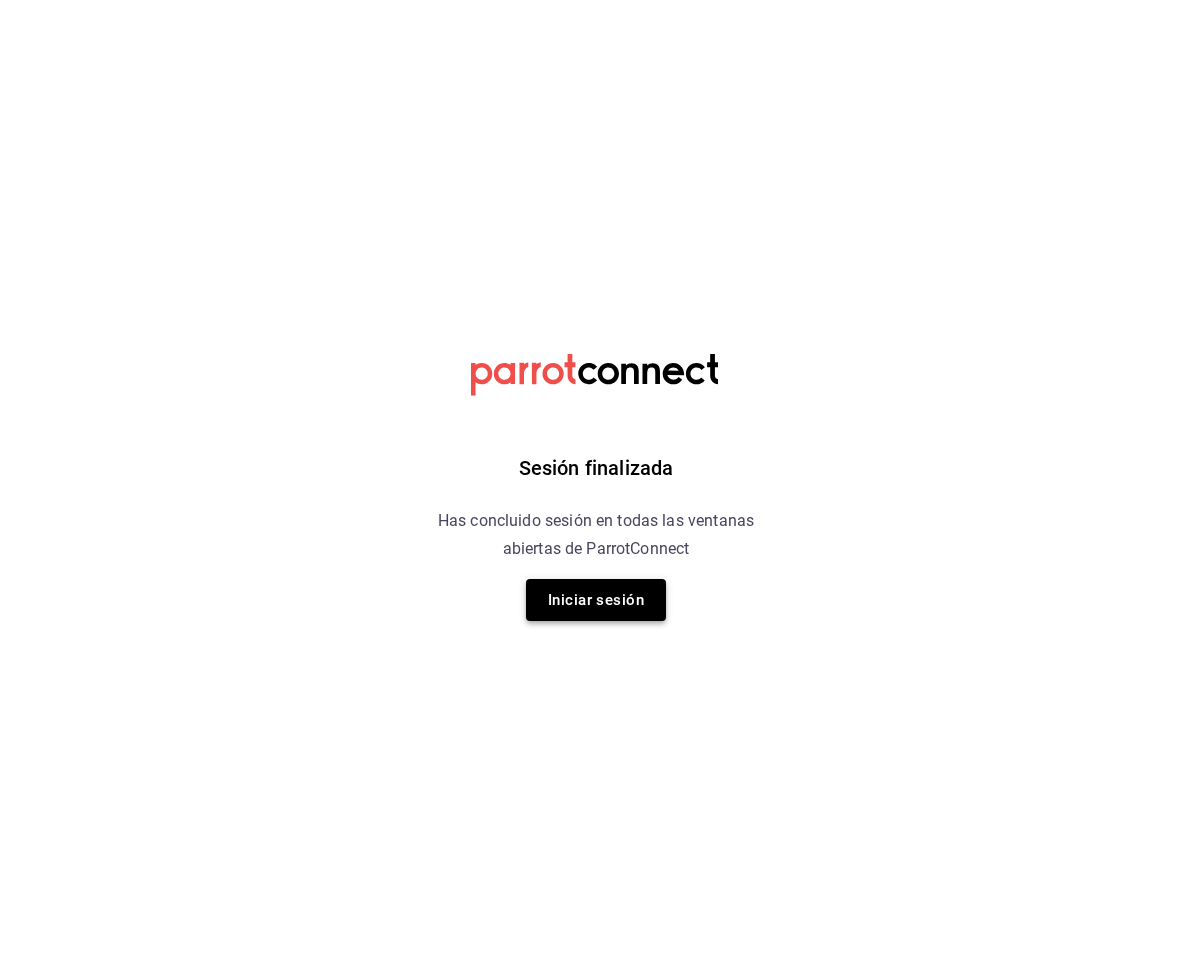 click on "Iniciar sesión" at bounding box center [596, 600] 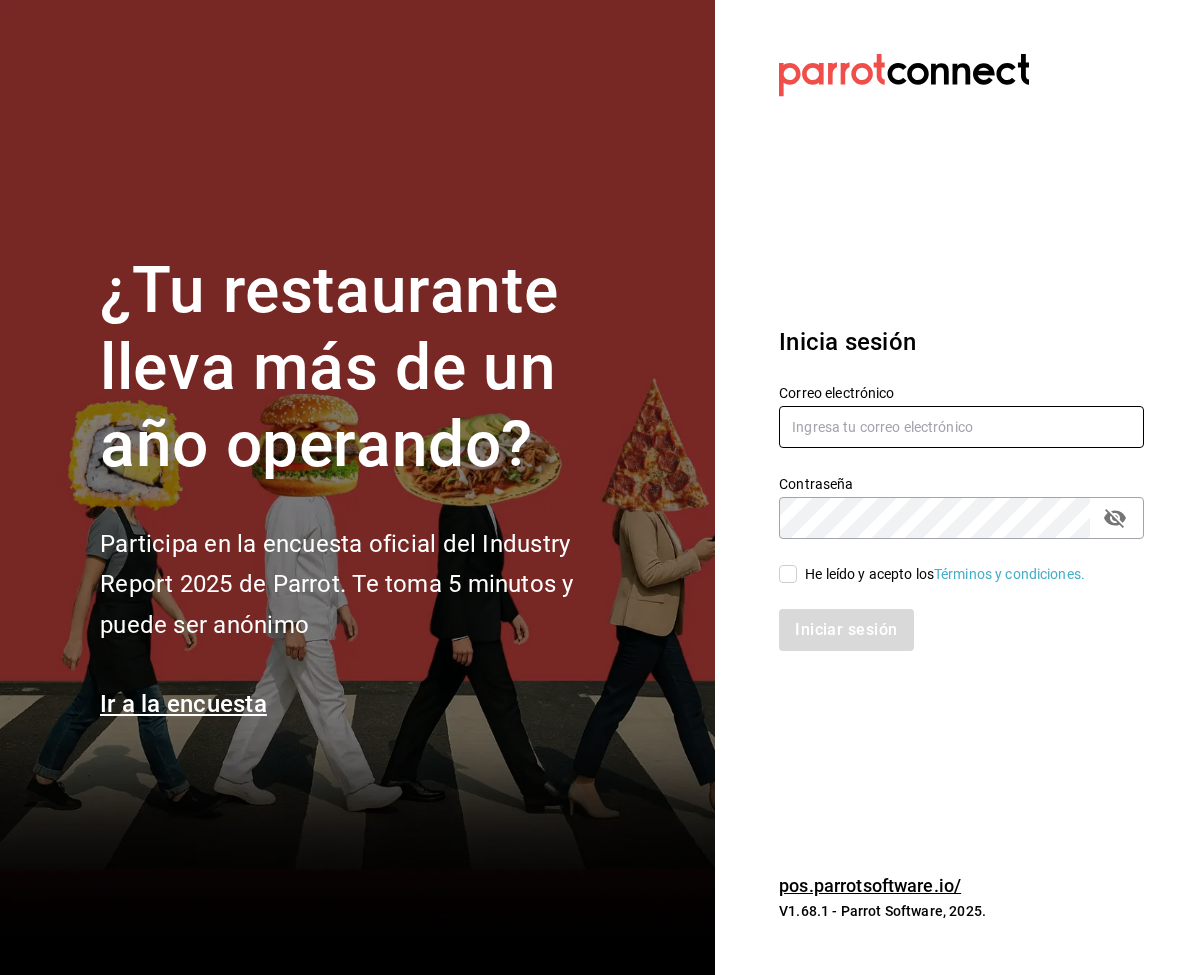 click at bounding box center [961, 427] 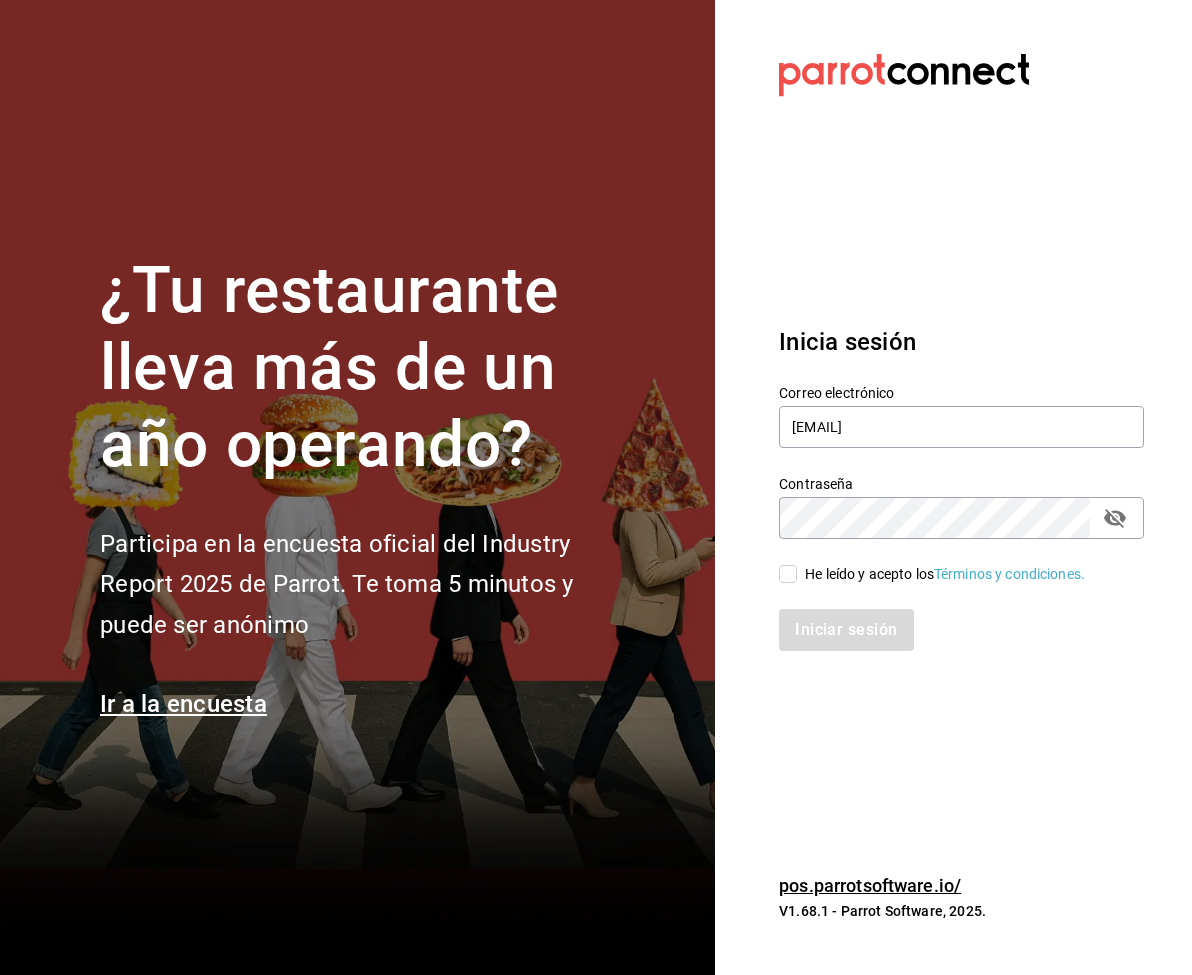 click on "He leído y acepto los  Términos y condiciones." at bounding box center [945, 574] 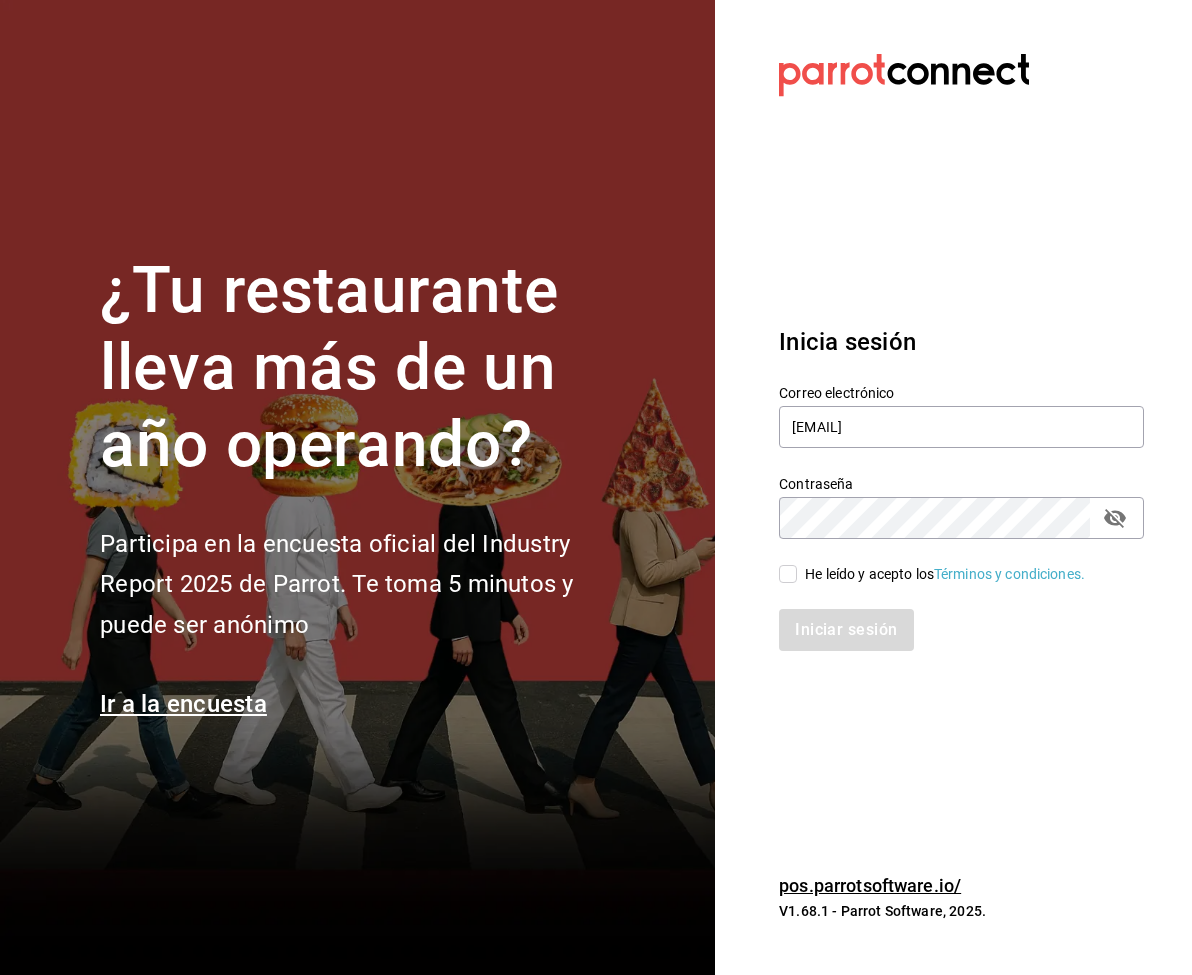 checkbox on "true" 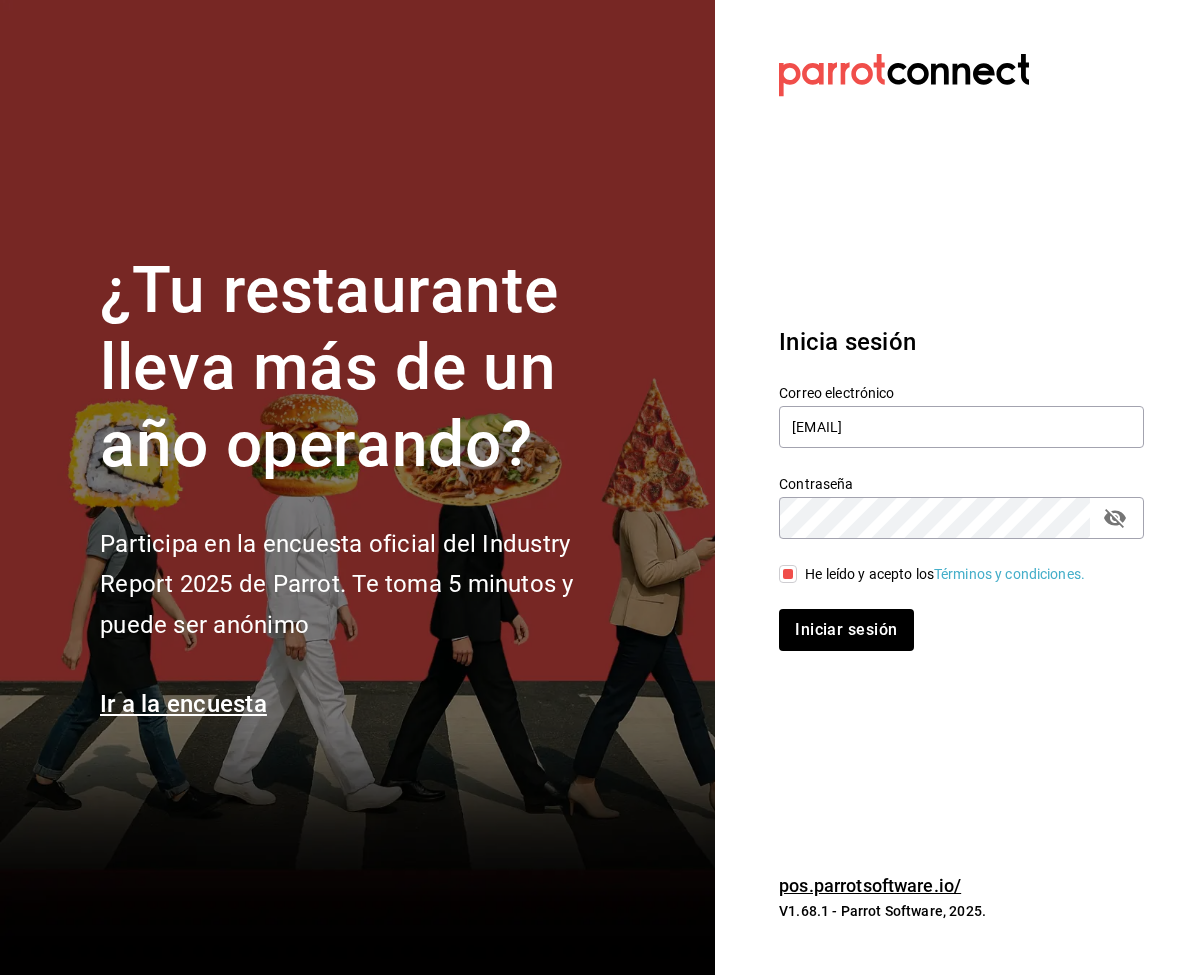 click on "Iniciar sesión" at bounding box center (949, 618) 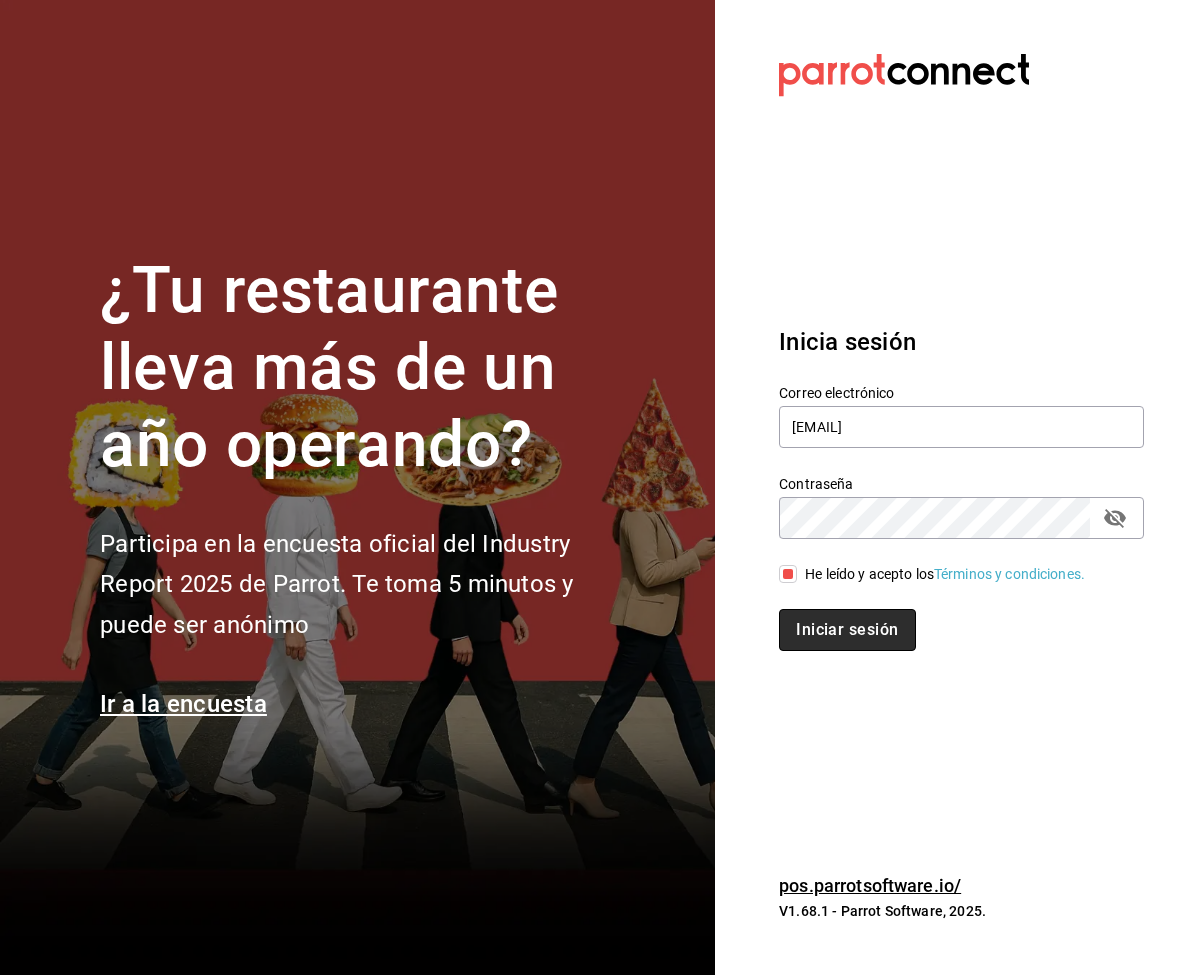 click on "Iniciar sesión" at bounding box center (847, 630) 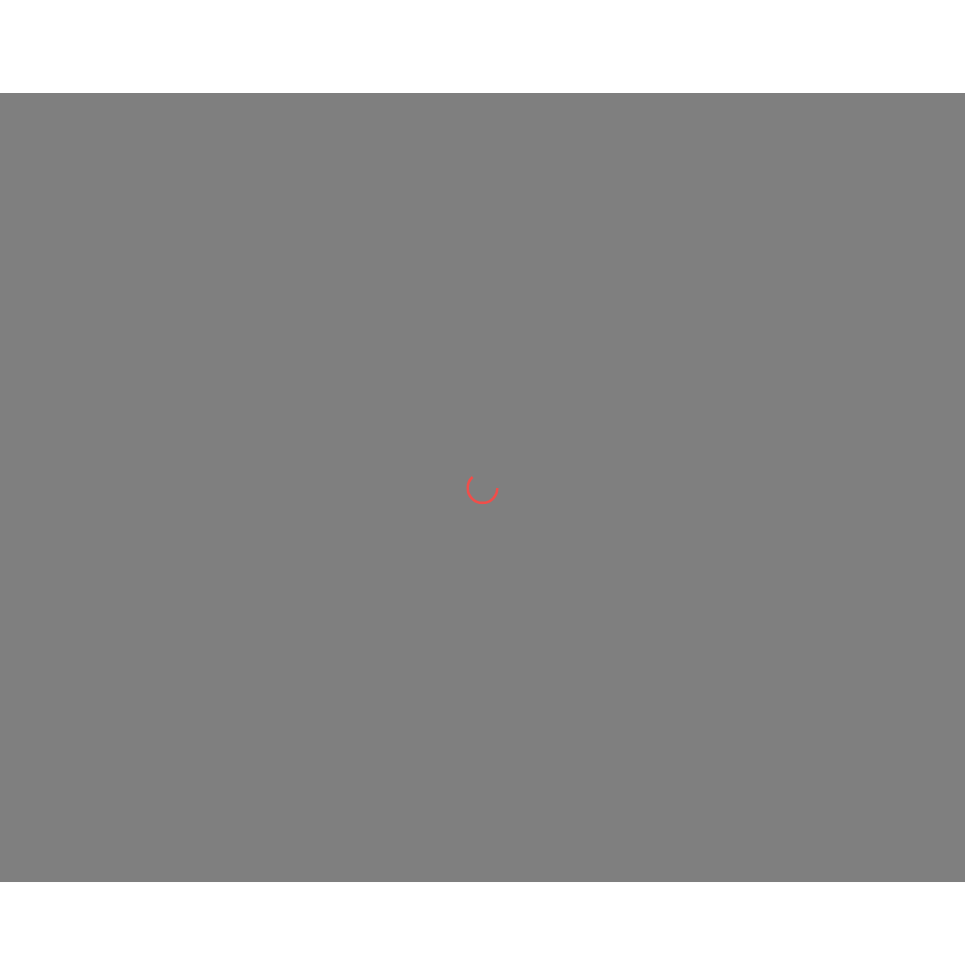 scroll, scrollTop: 0, scrollLeft: 0, axis: both 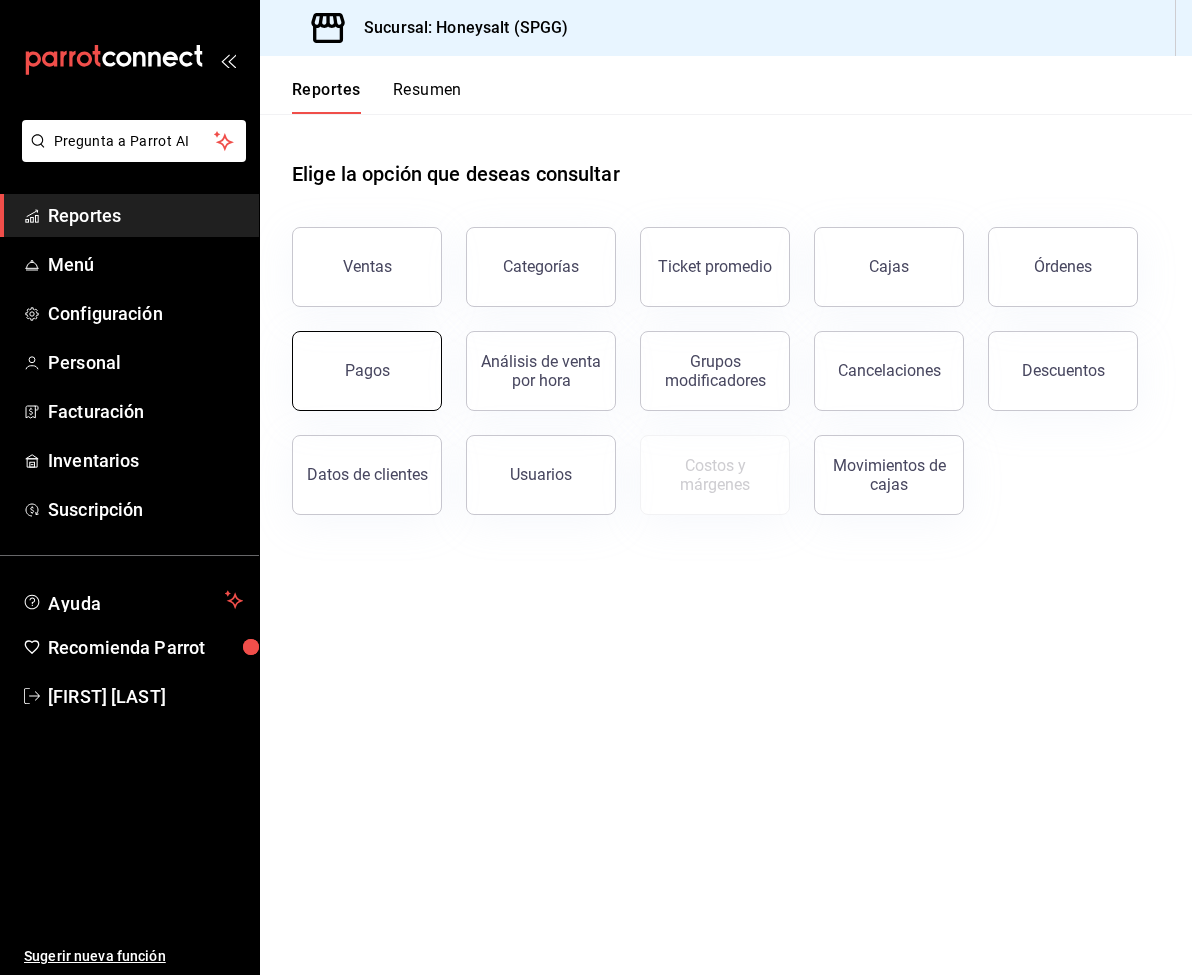 click on "Pagos" at bounding box center [367, 371] 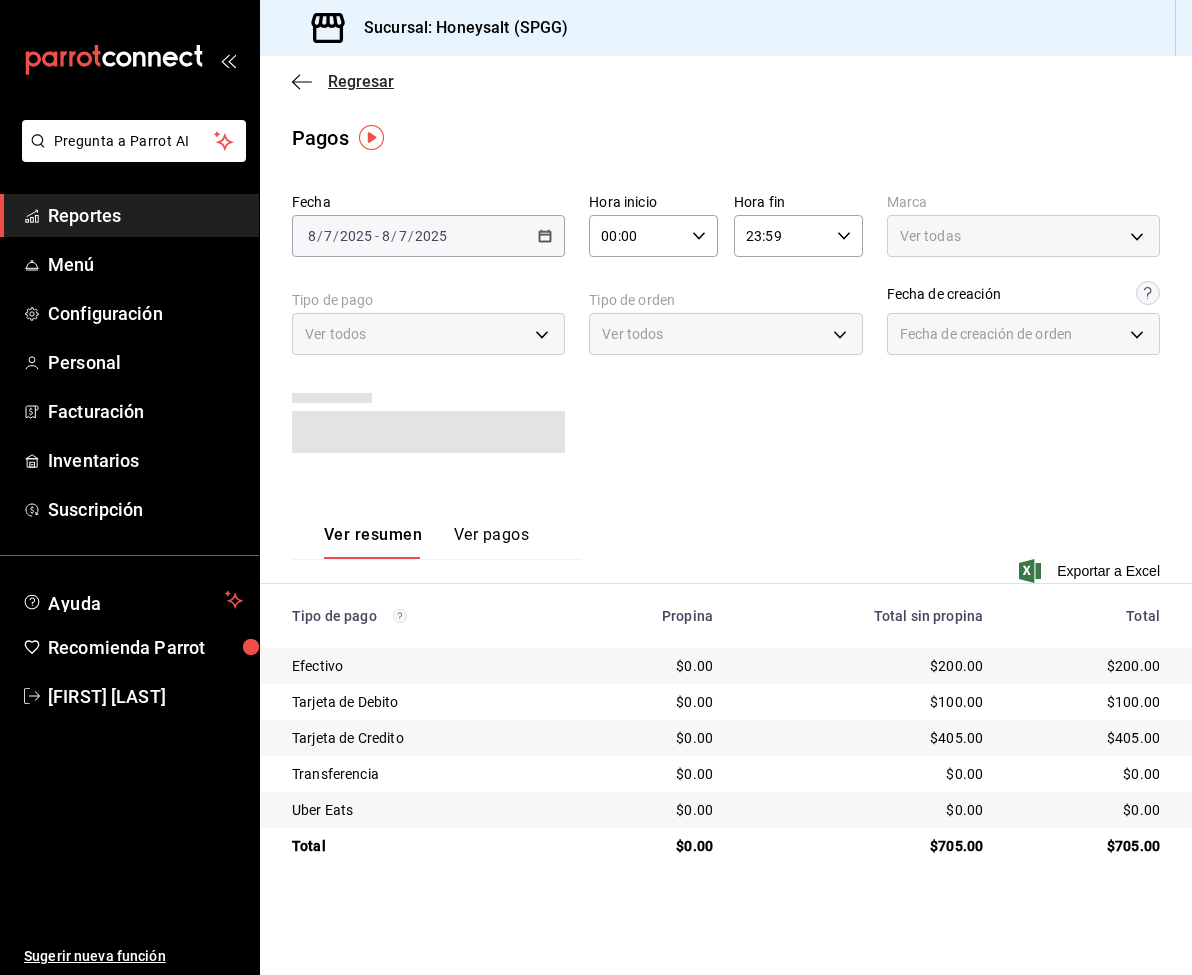 click 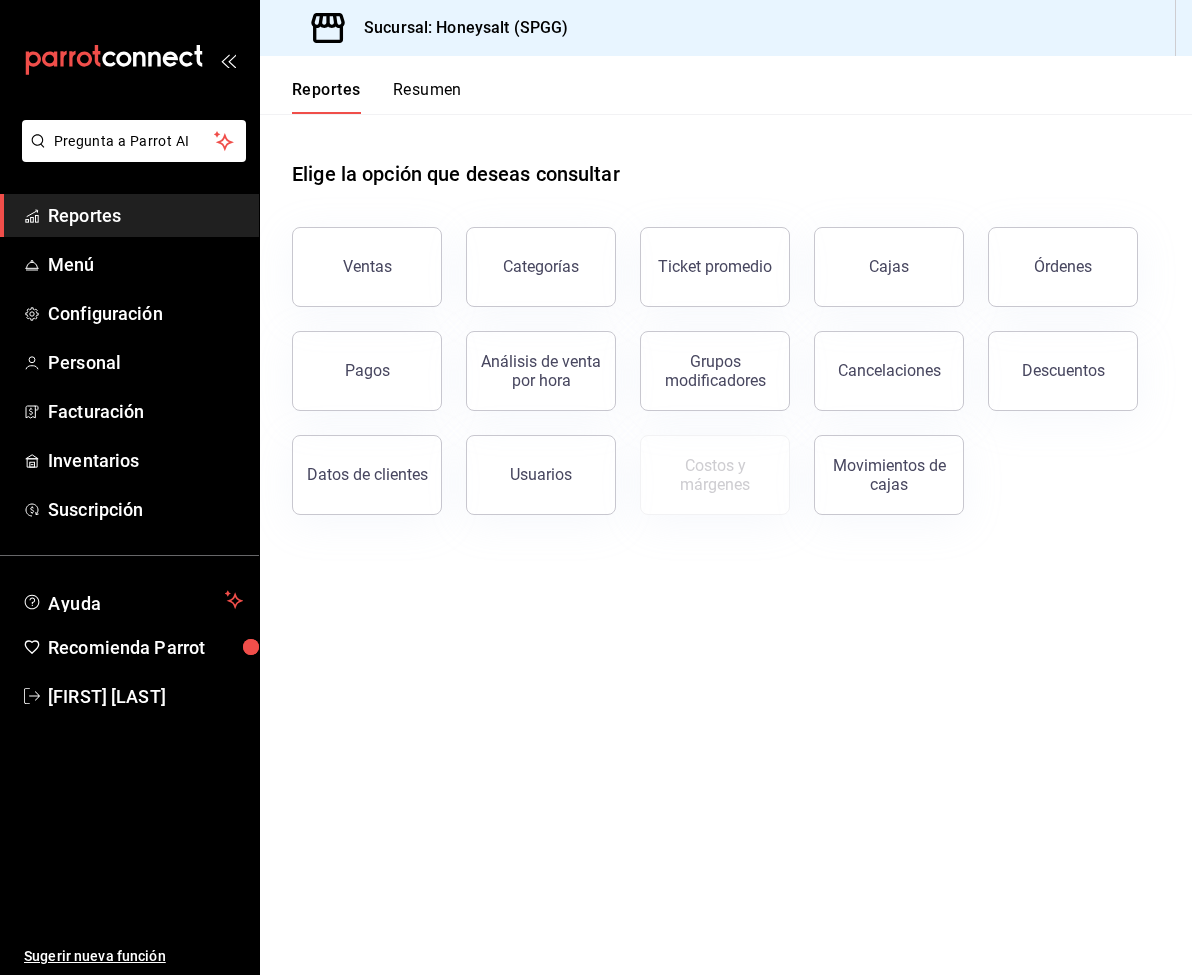 click on "Reportes Resumen" at bounding box center (361, 85) 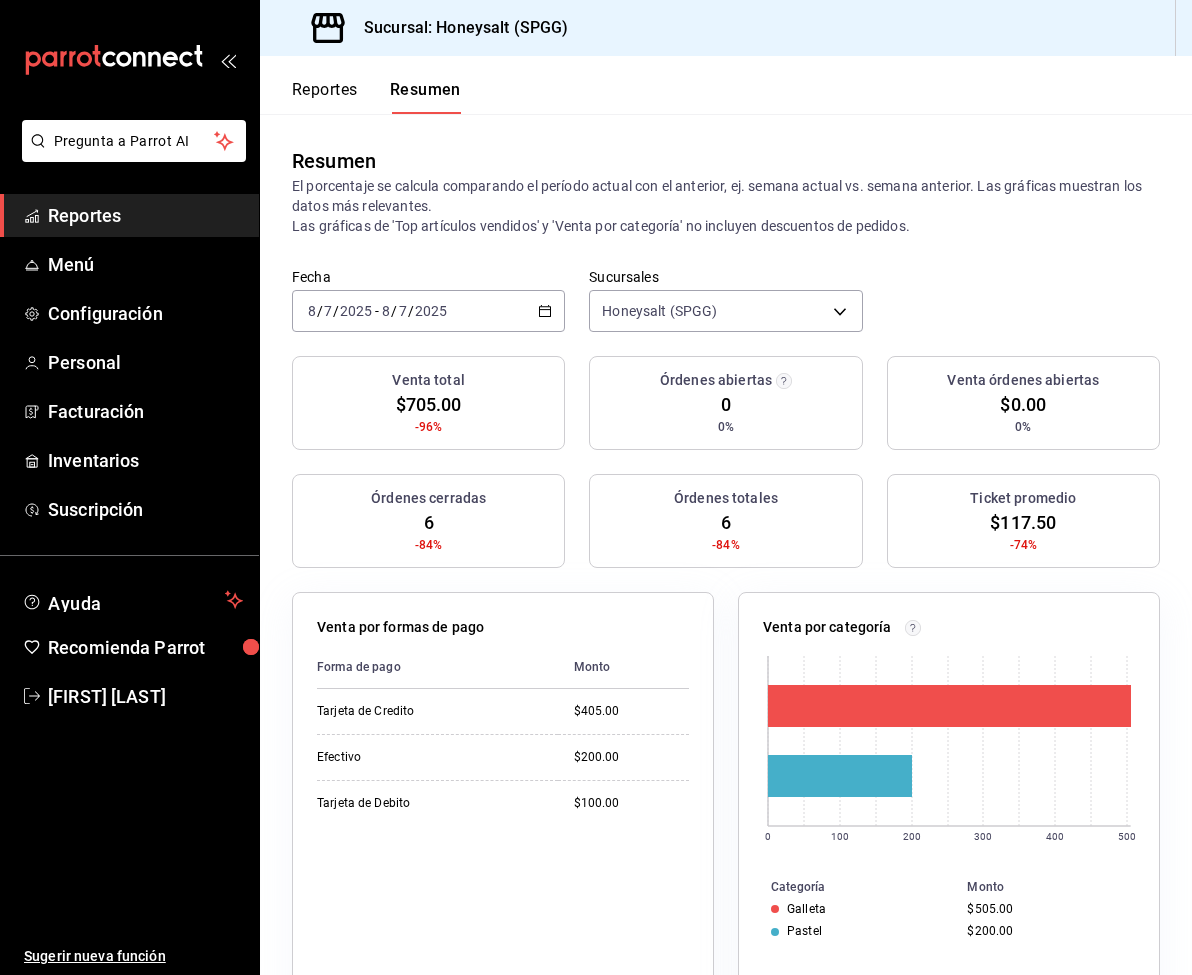click 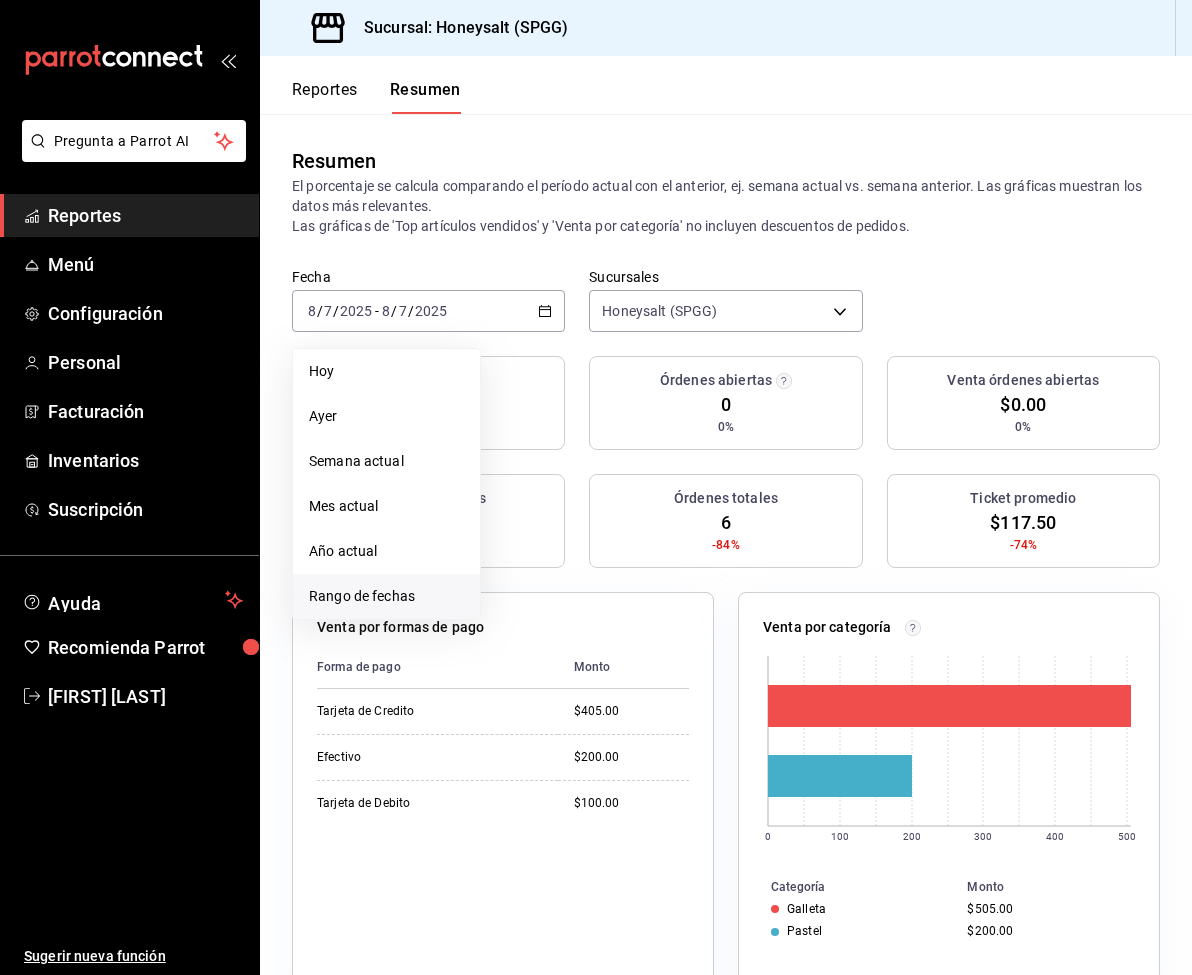 click on "Rango de fechas" at bounding box center [386, 596] 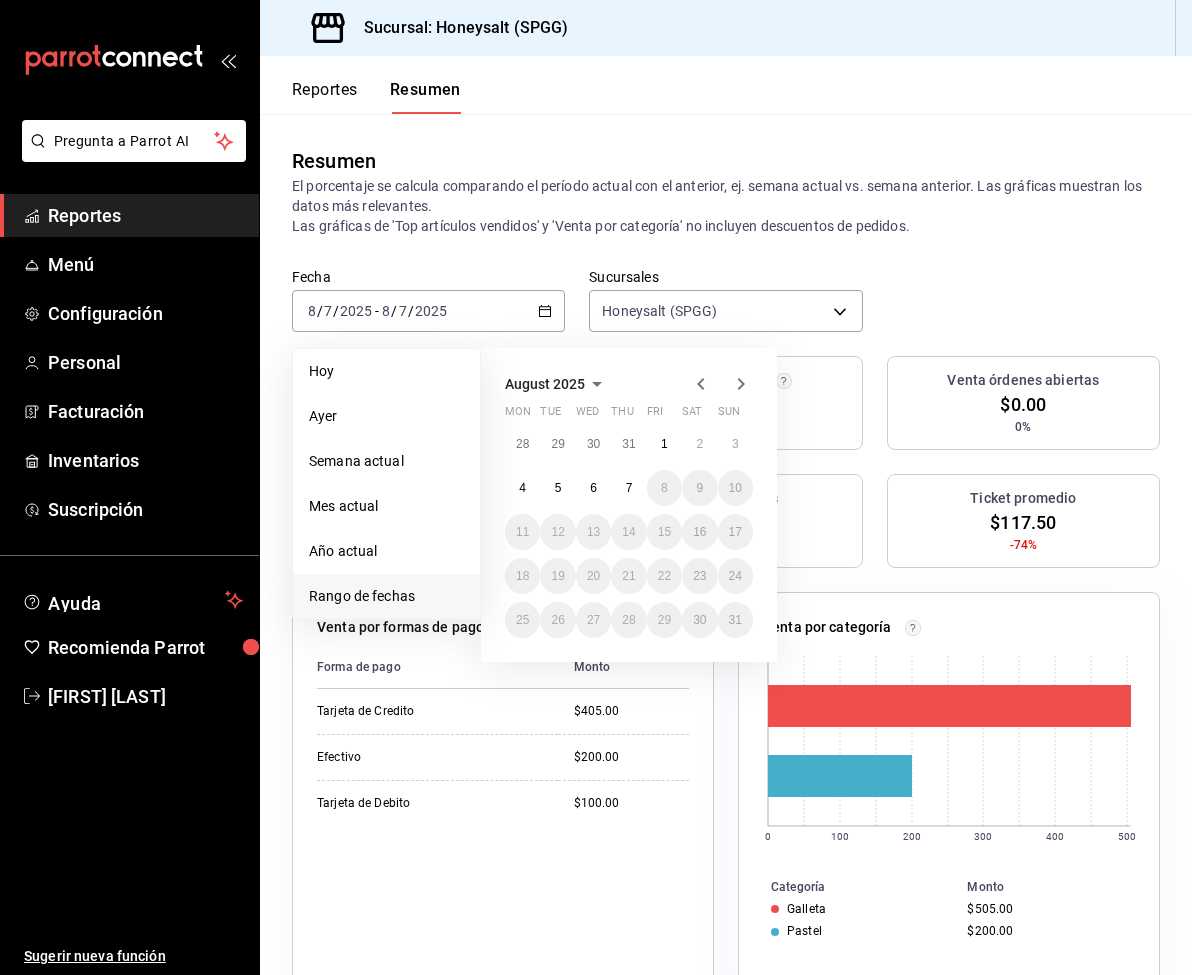 click 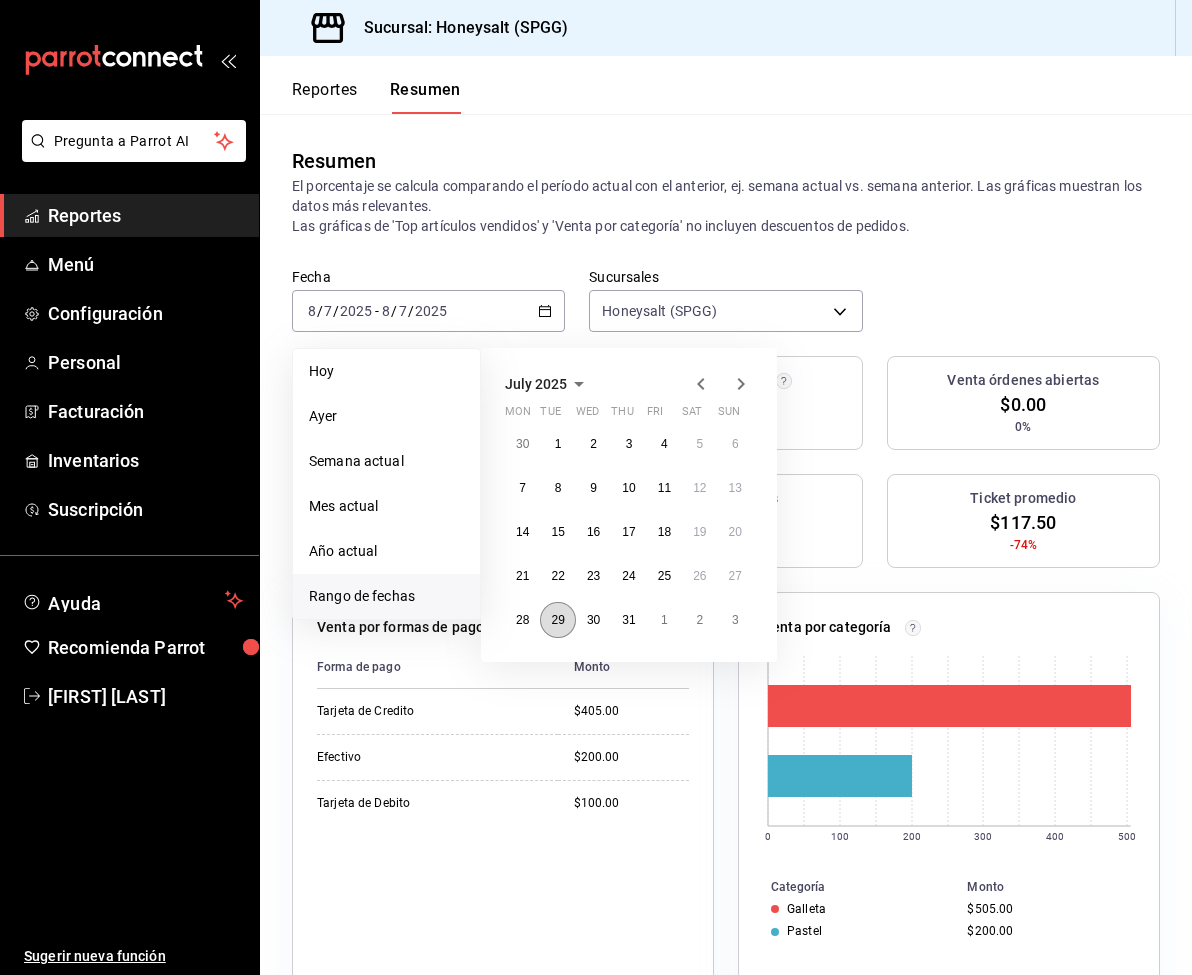 click on "29" at bounding box center (557, 620) 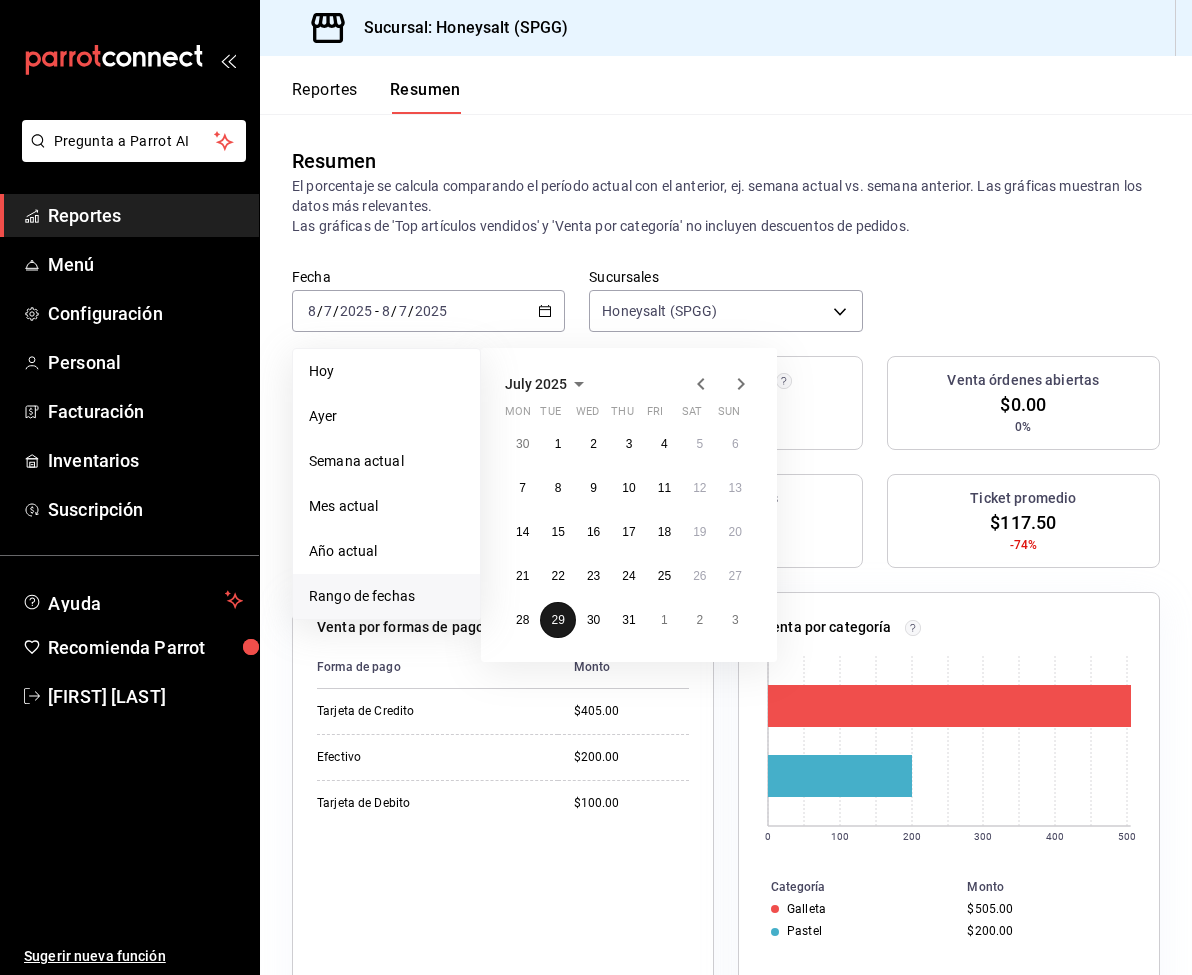 click on "29" at bounding box center [557, 620] 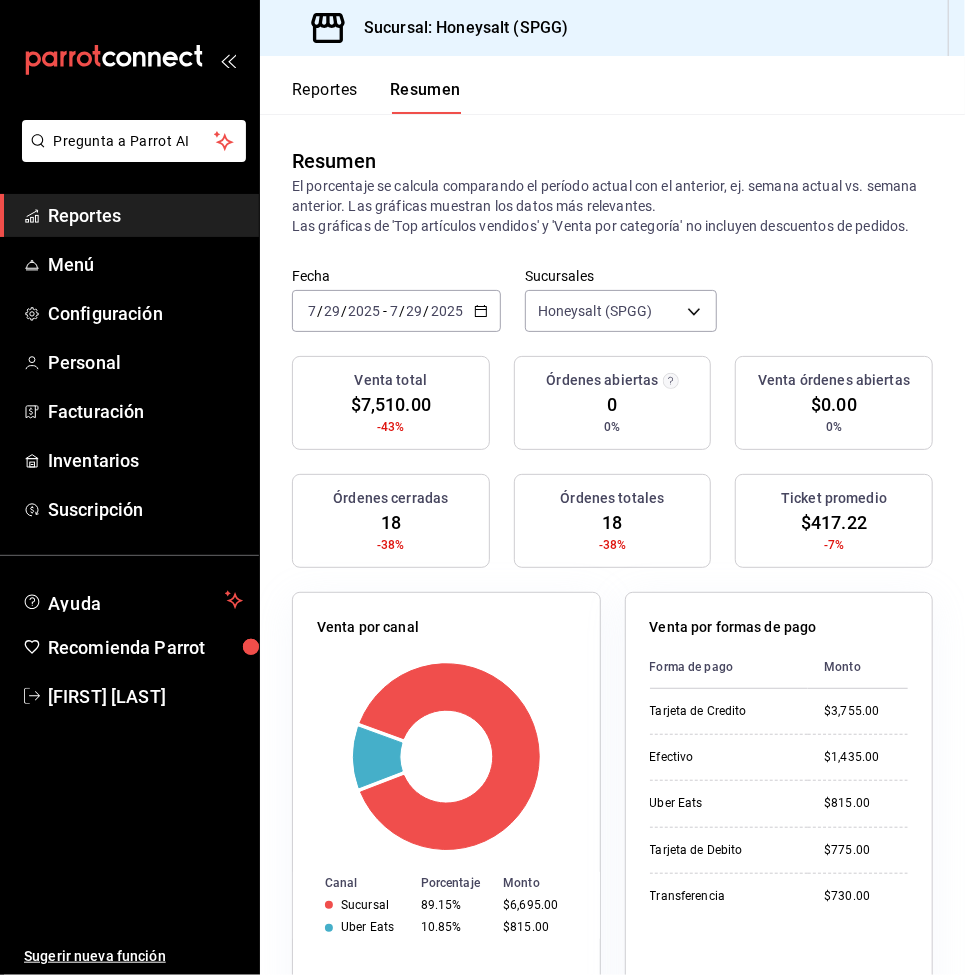 click 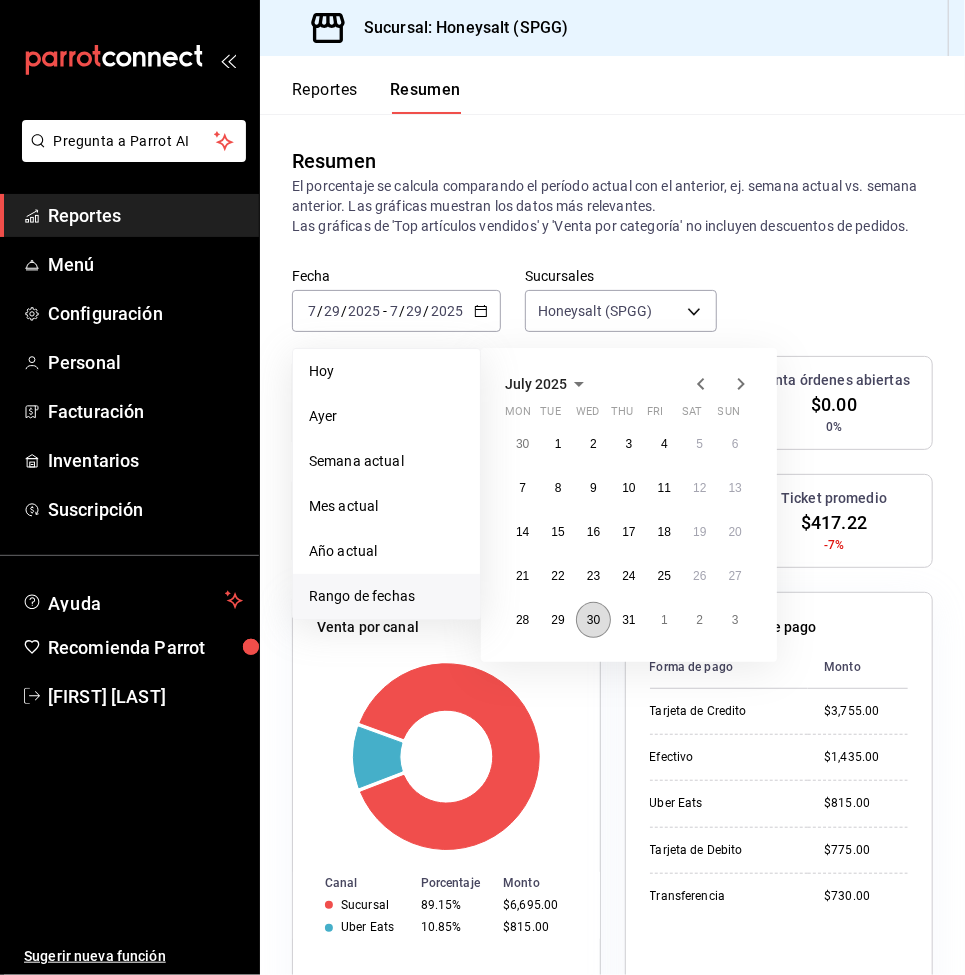 click on "30" at bounding box center (593, 620) 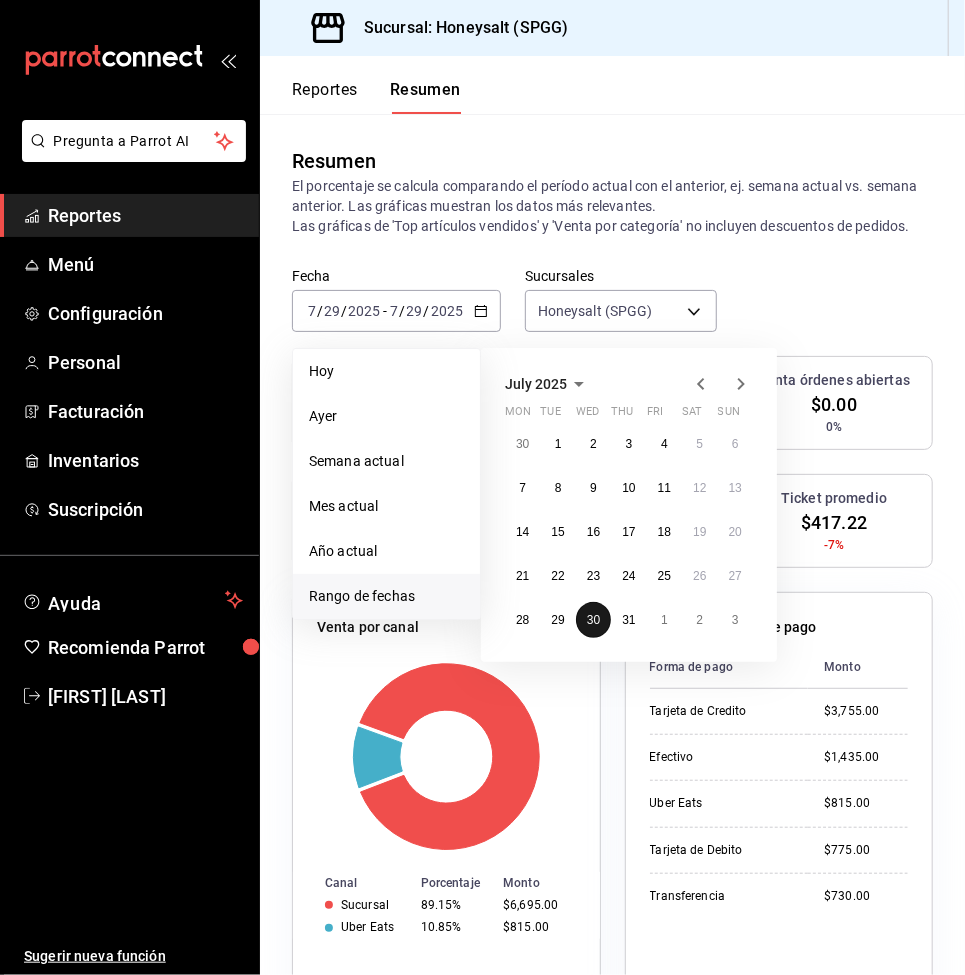 click on "30" at bounding box center [593, 620] 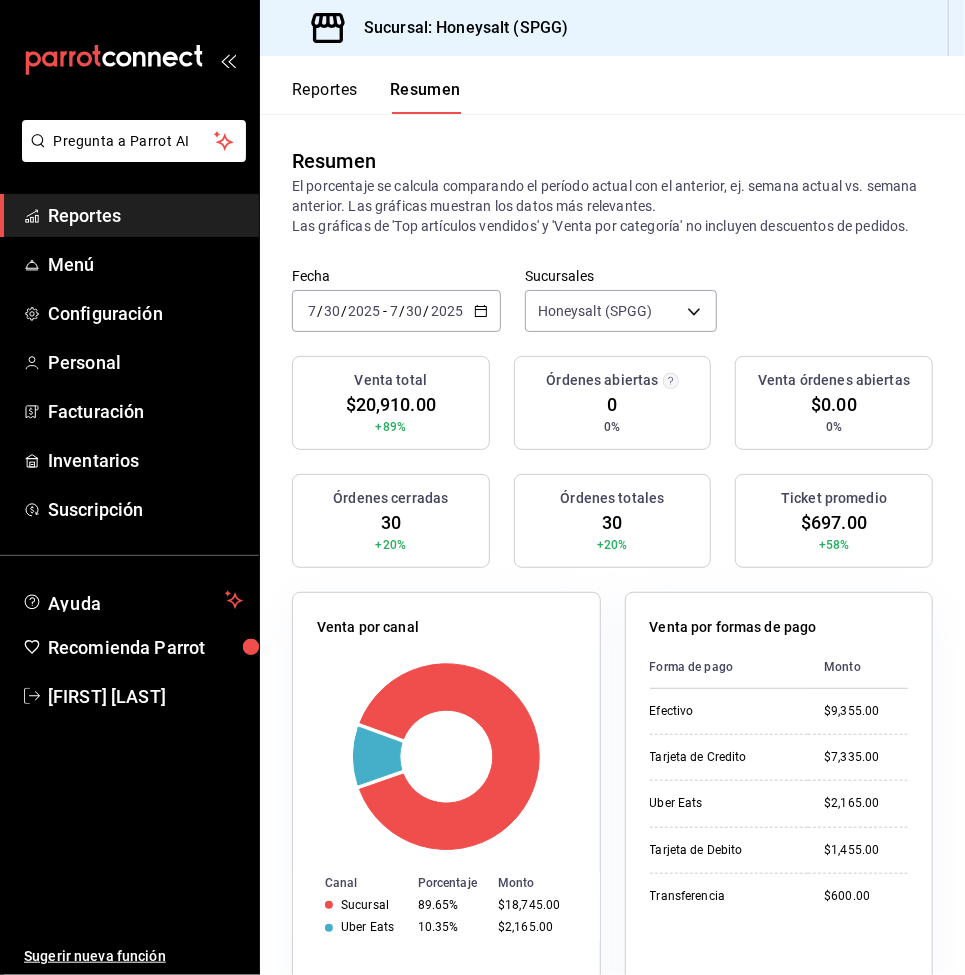 click on "2025-07-30 7 / 30 / 2025 - 2025-07-30 7 / 30 / 2025" at bounding box center (396, 311) 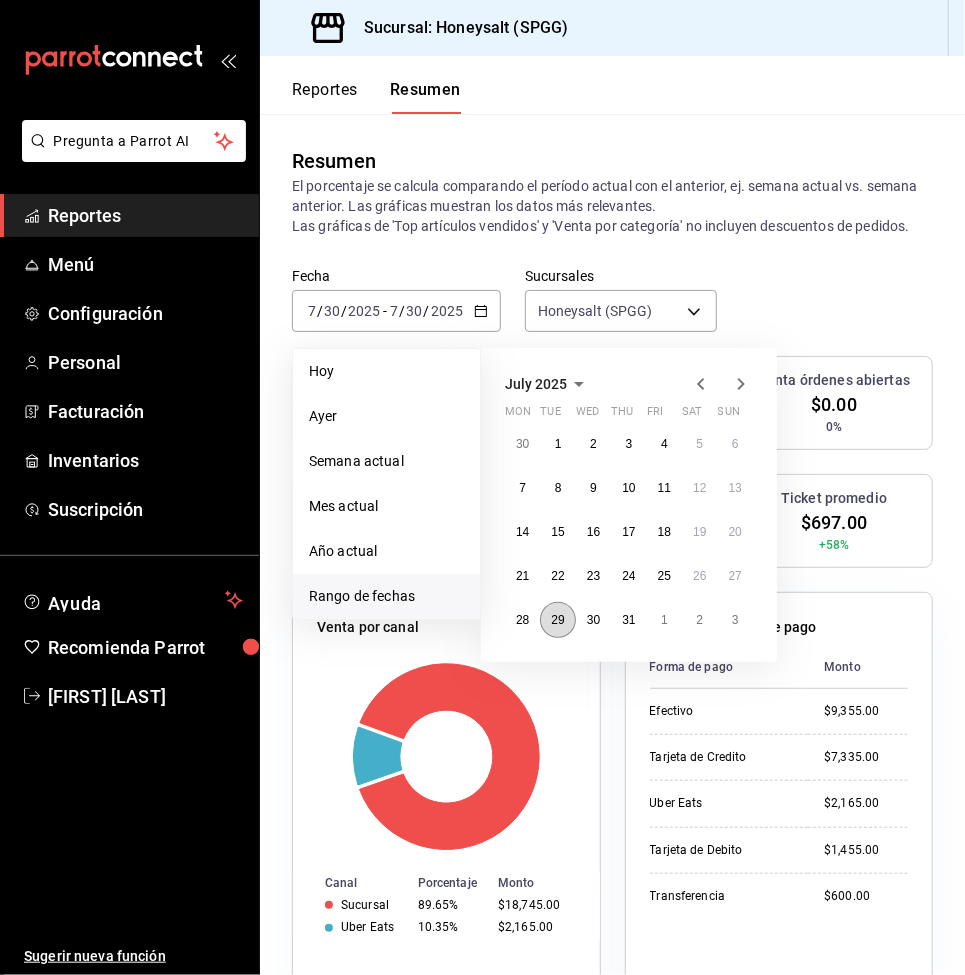 click on "29" at bounding box center [557, 620] 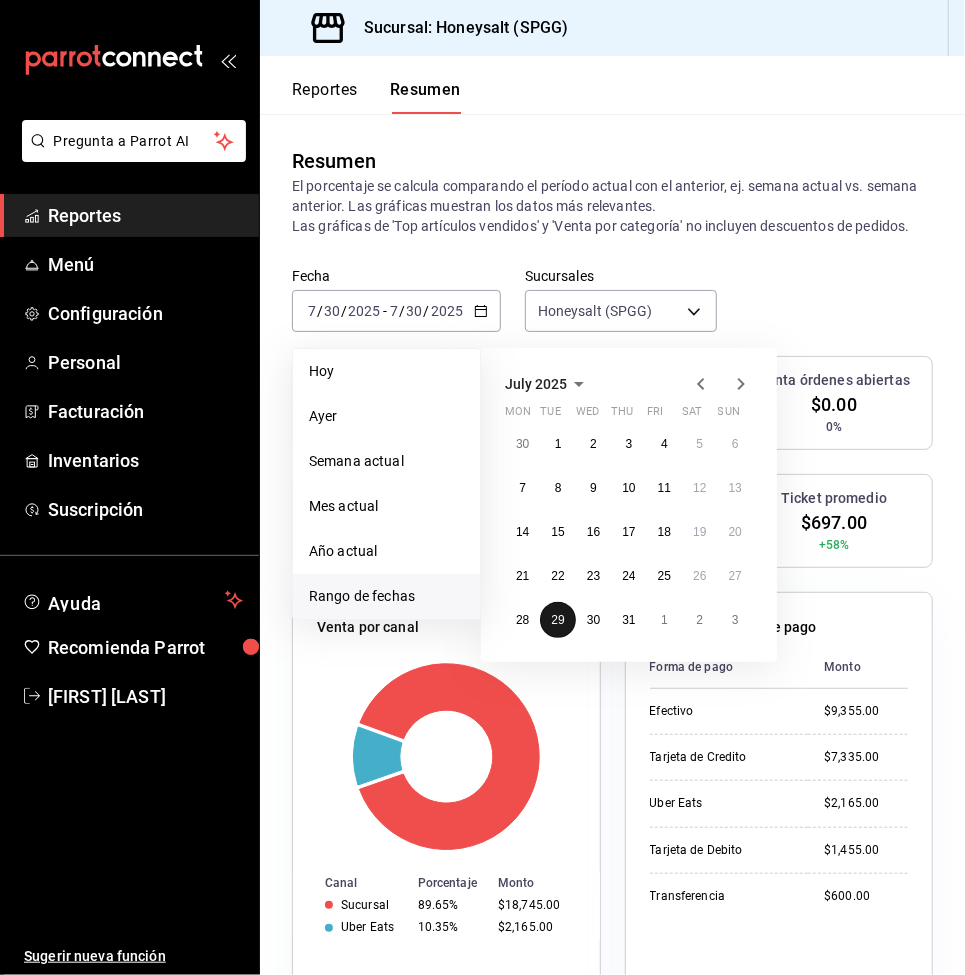 click on "29" at bounding box center (557, 620) 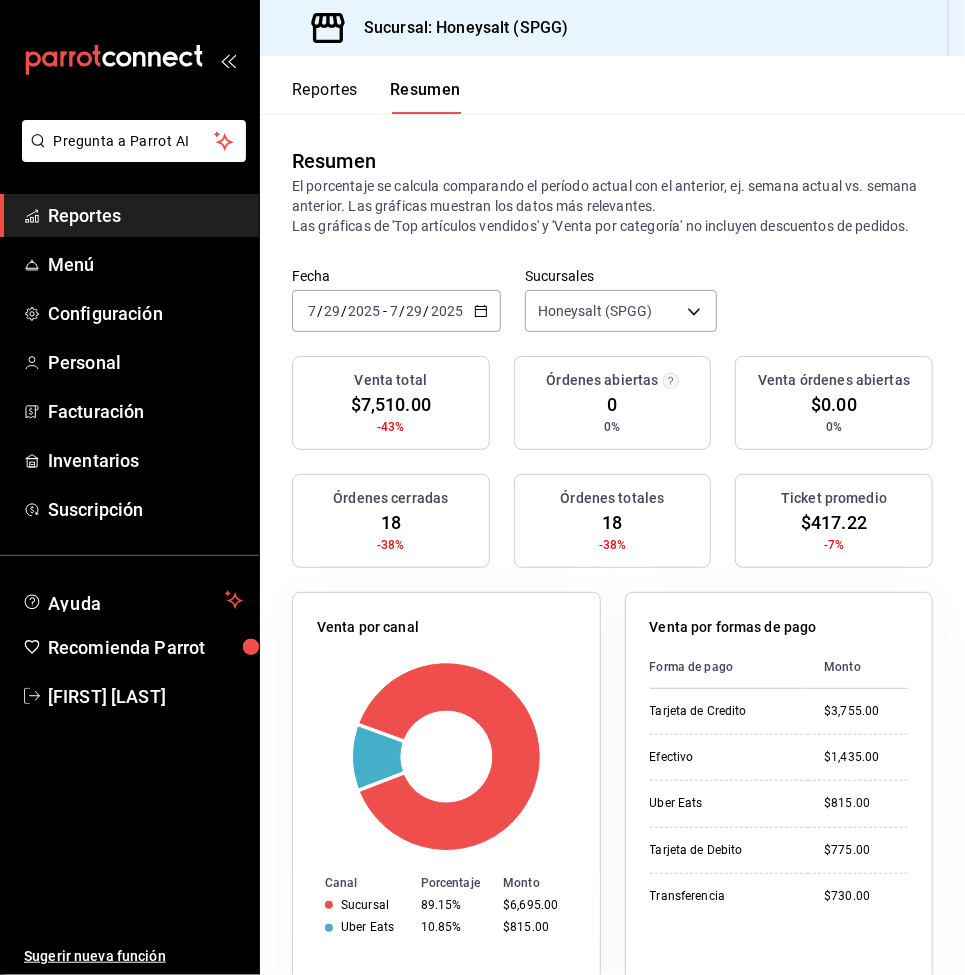 click 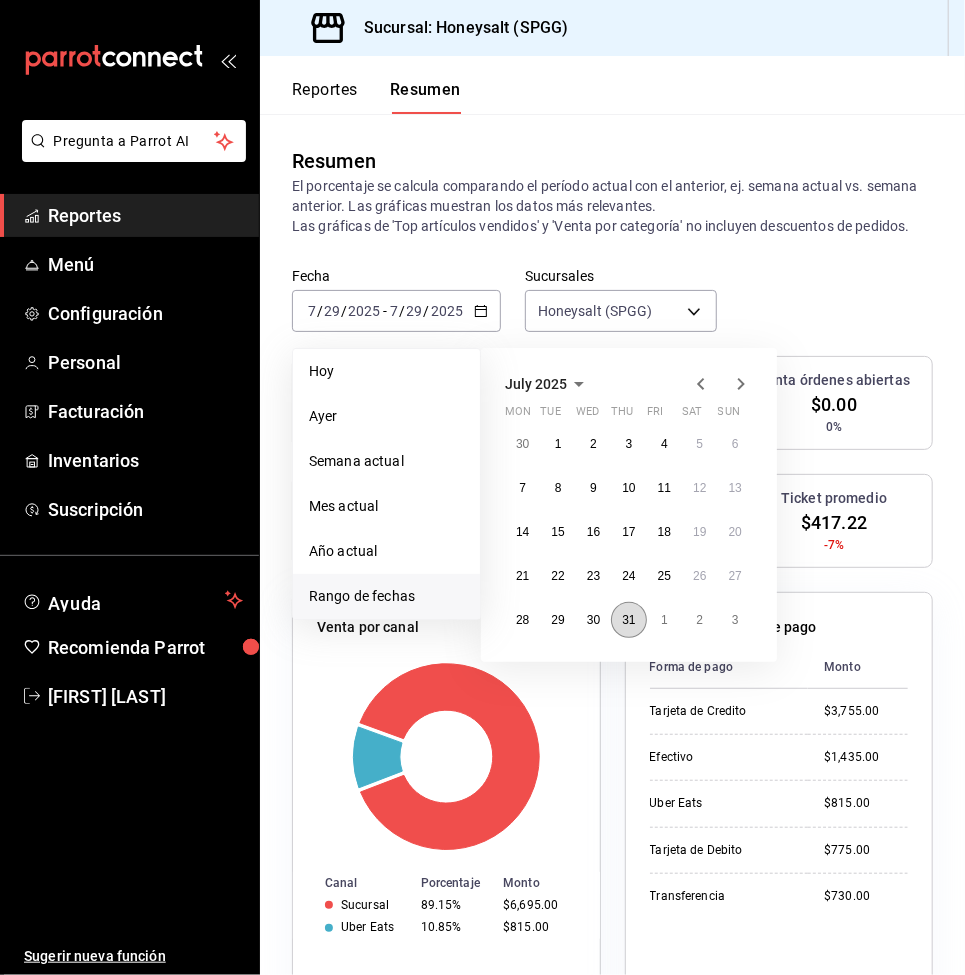 click on "31" at bounding box center (628, 620) 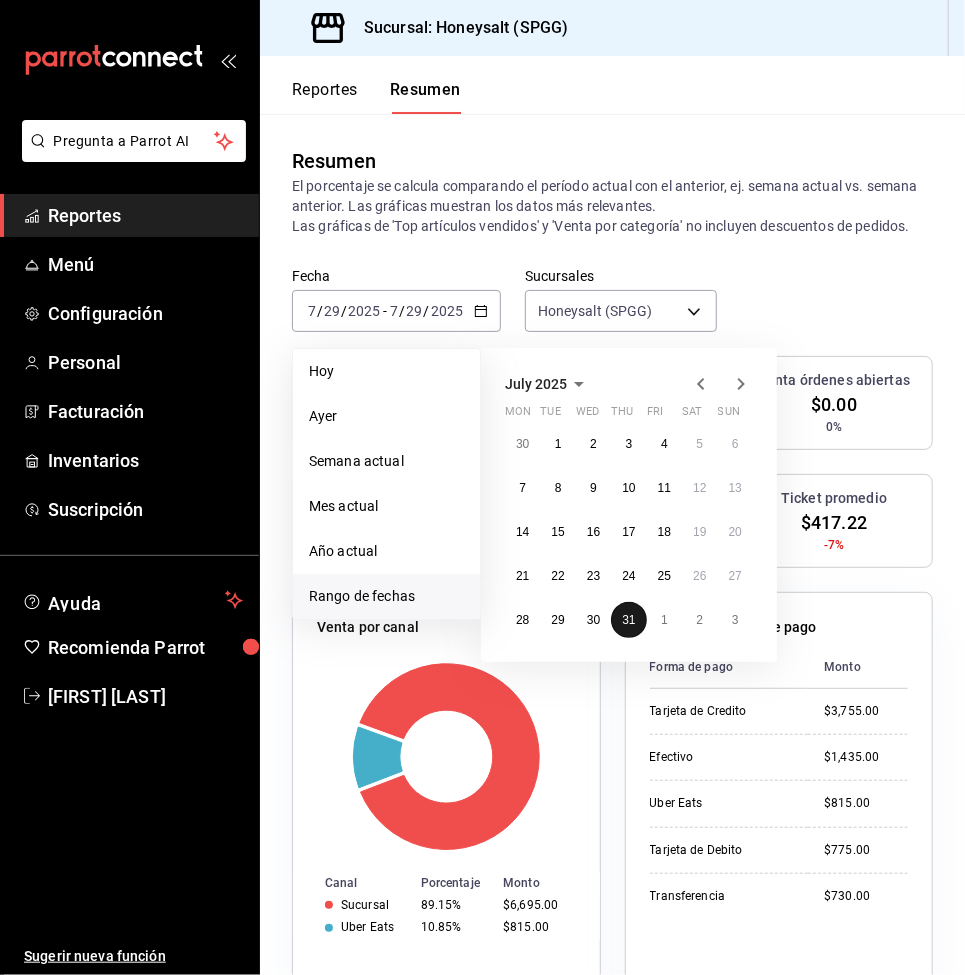 click on "31" at bounding box center [628, 620] 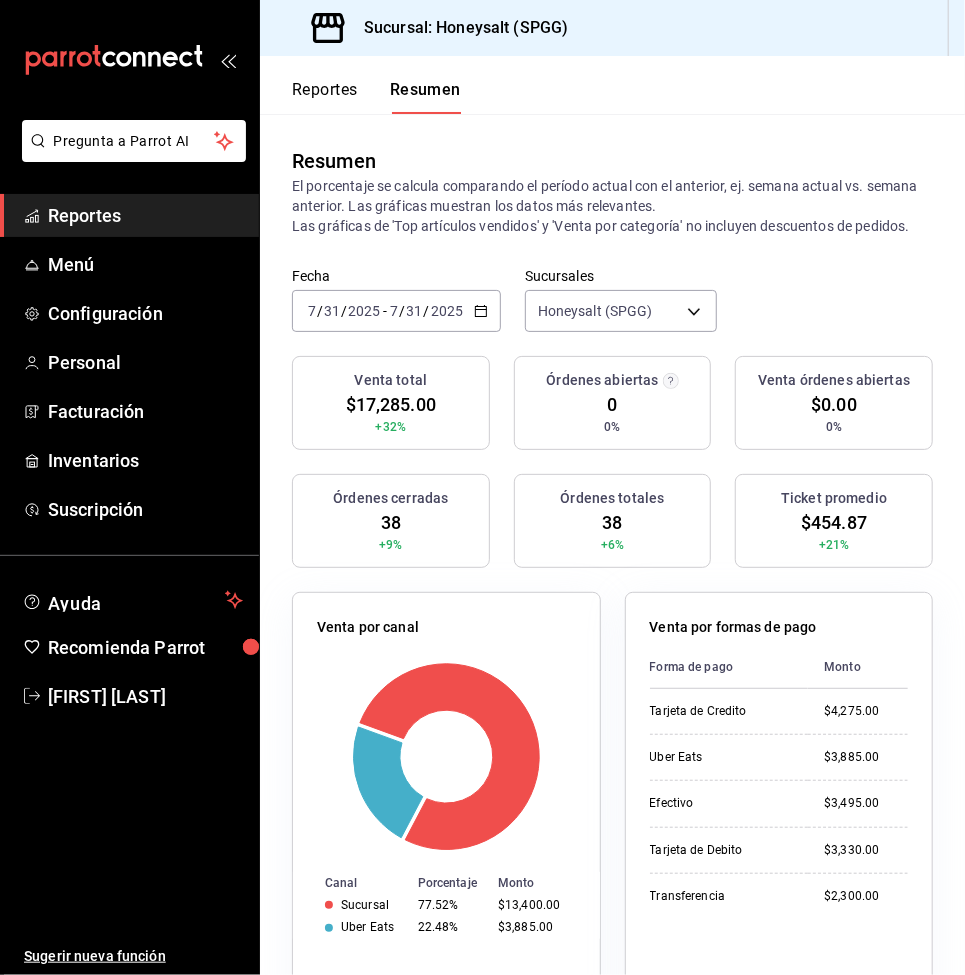 click on "Reportes" at bounding box center (325, 97) 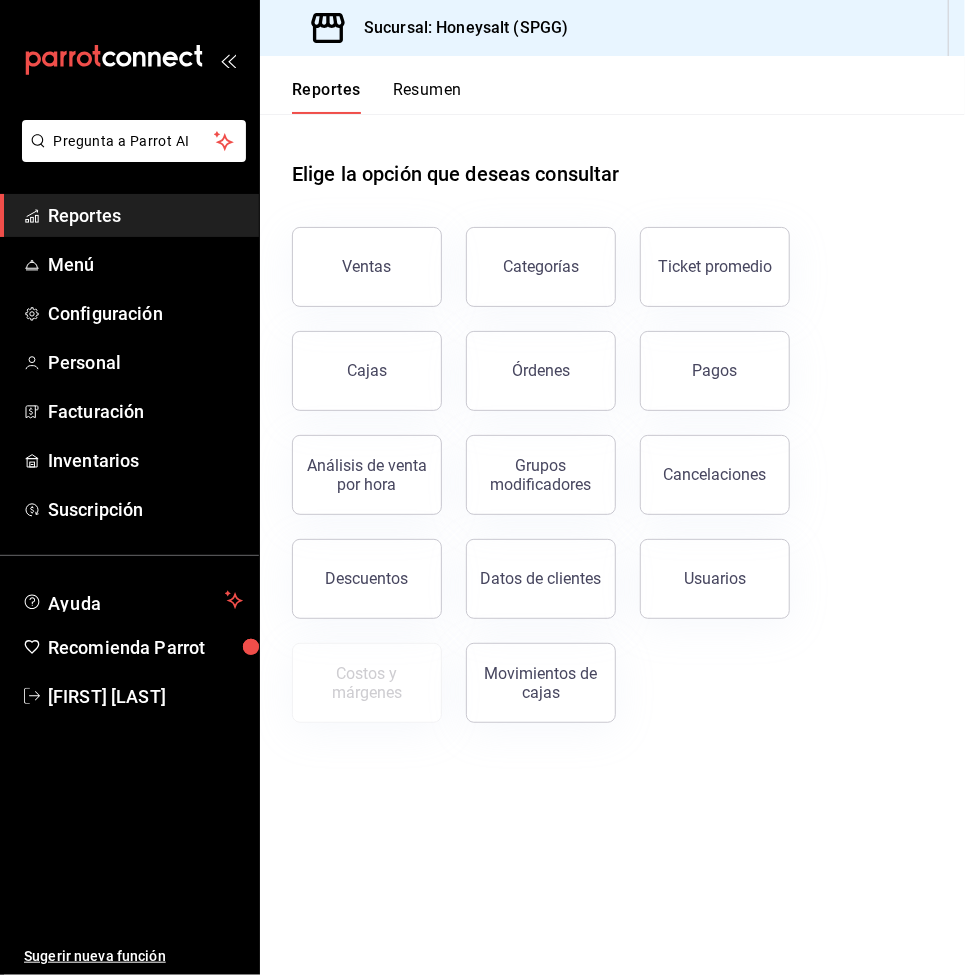 click on "Resumen" at bounding box center (427, 97) 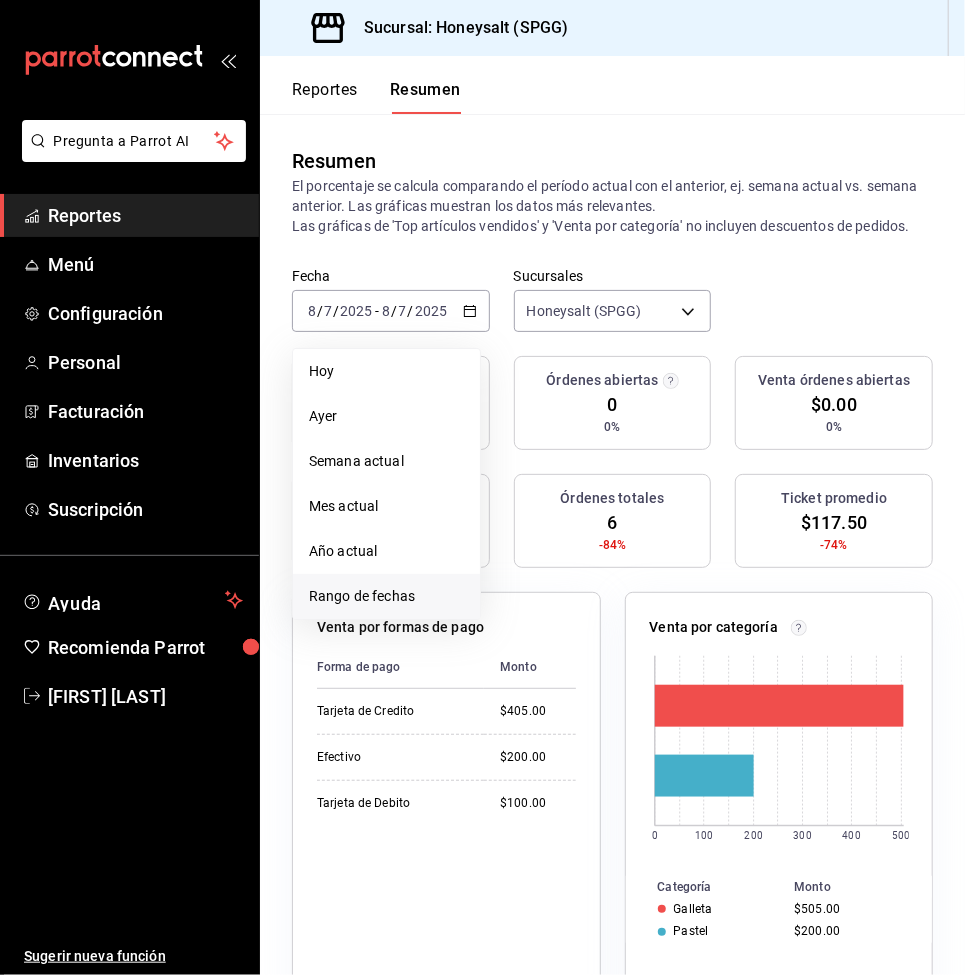 click on "Rango de fechas" at bounding box center (386, 596) 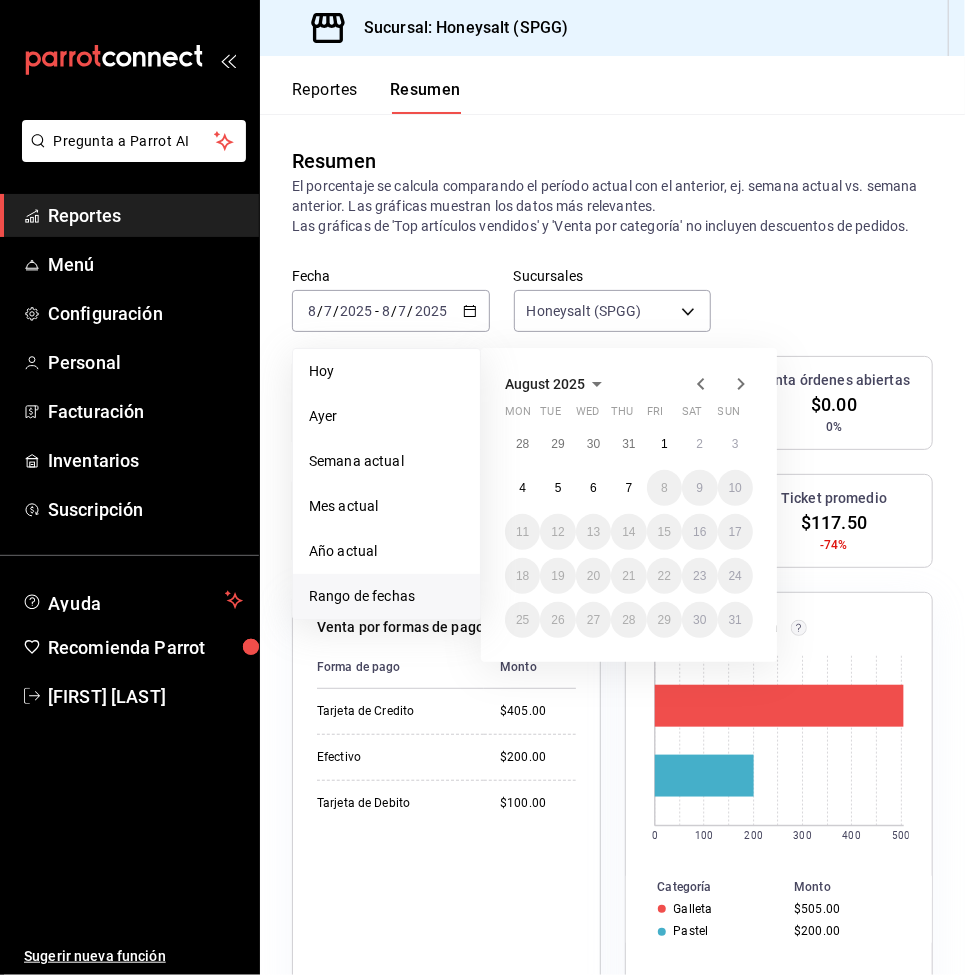 click 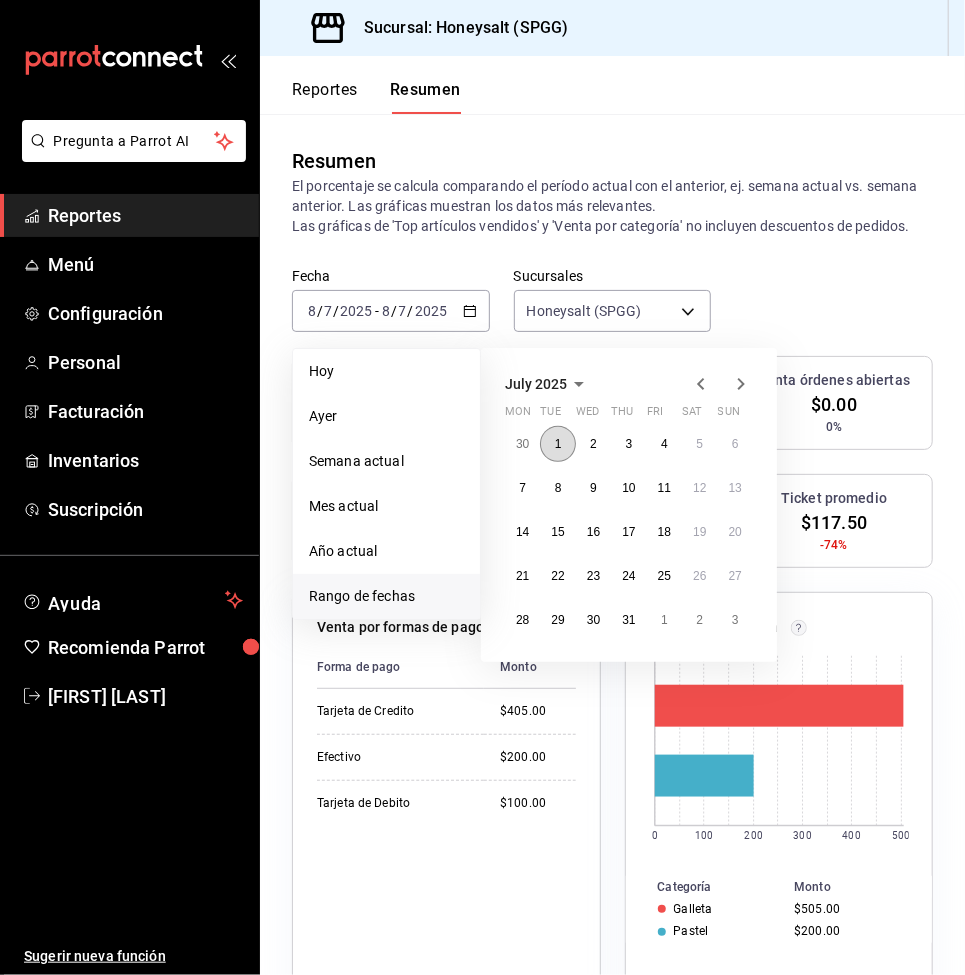 click on "1" at bounding box center (557, 444) 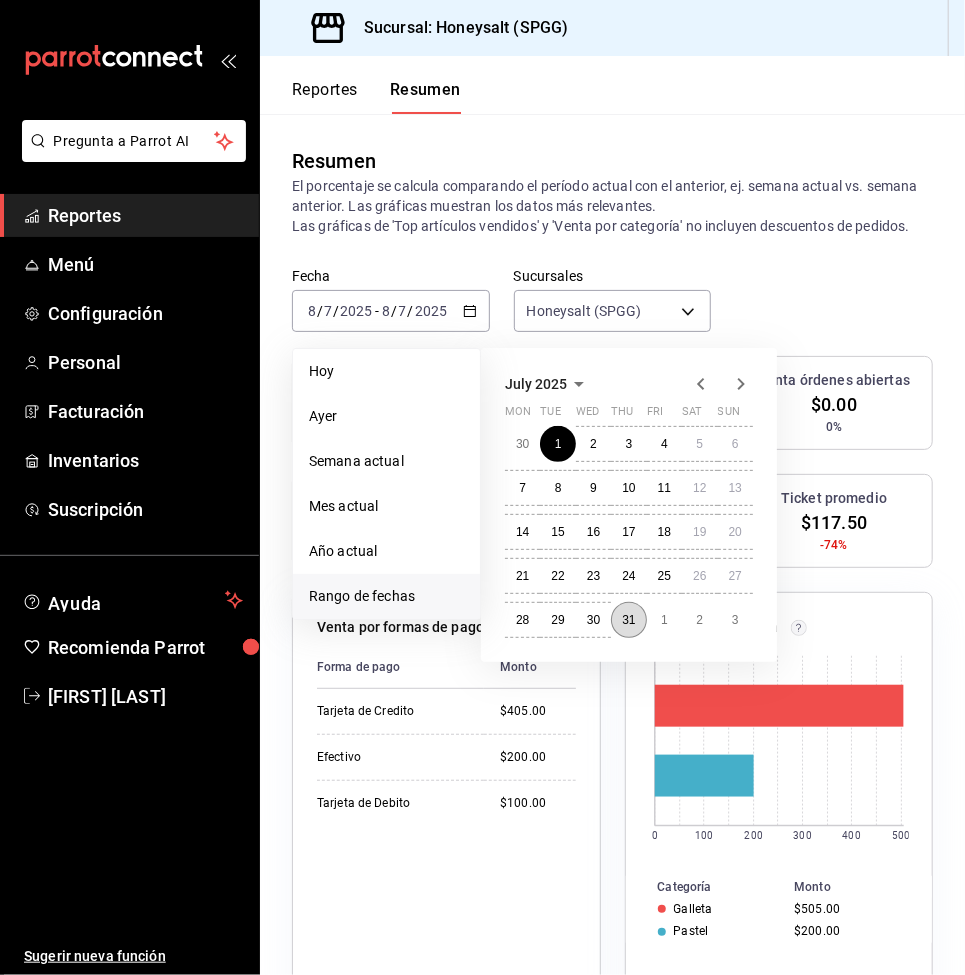 click on "31" at bounding box center [628, 620] 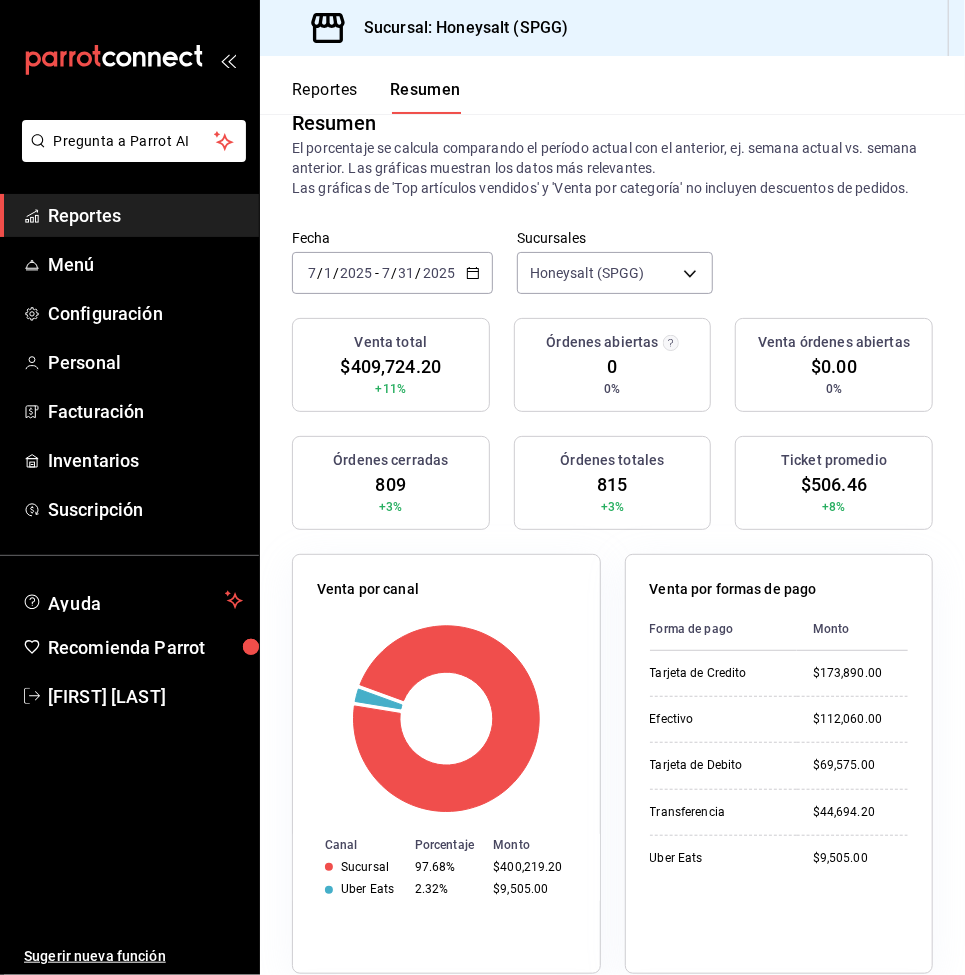 scroll, scrollTop: 0, scrollLeft: 0, axis: both 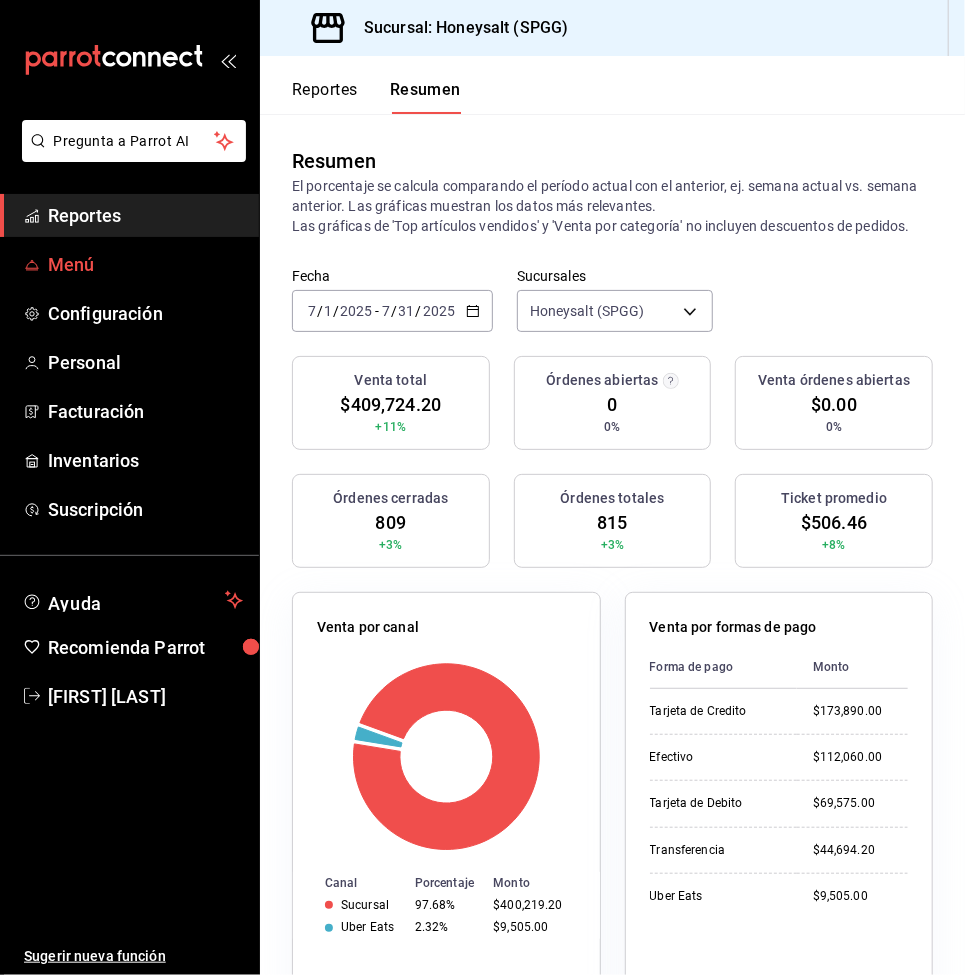 click on "Menú" at bounding box center [145, 264] 